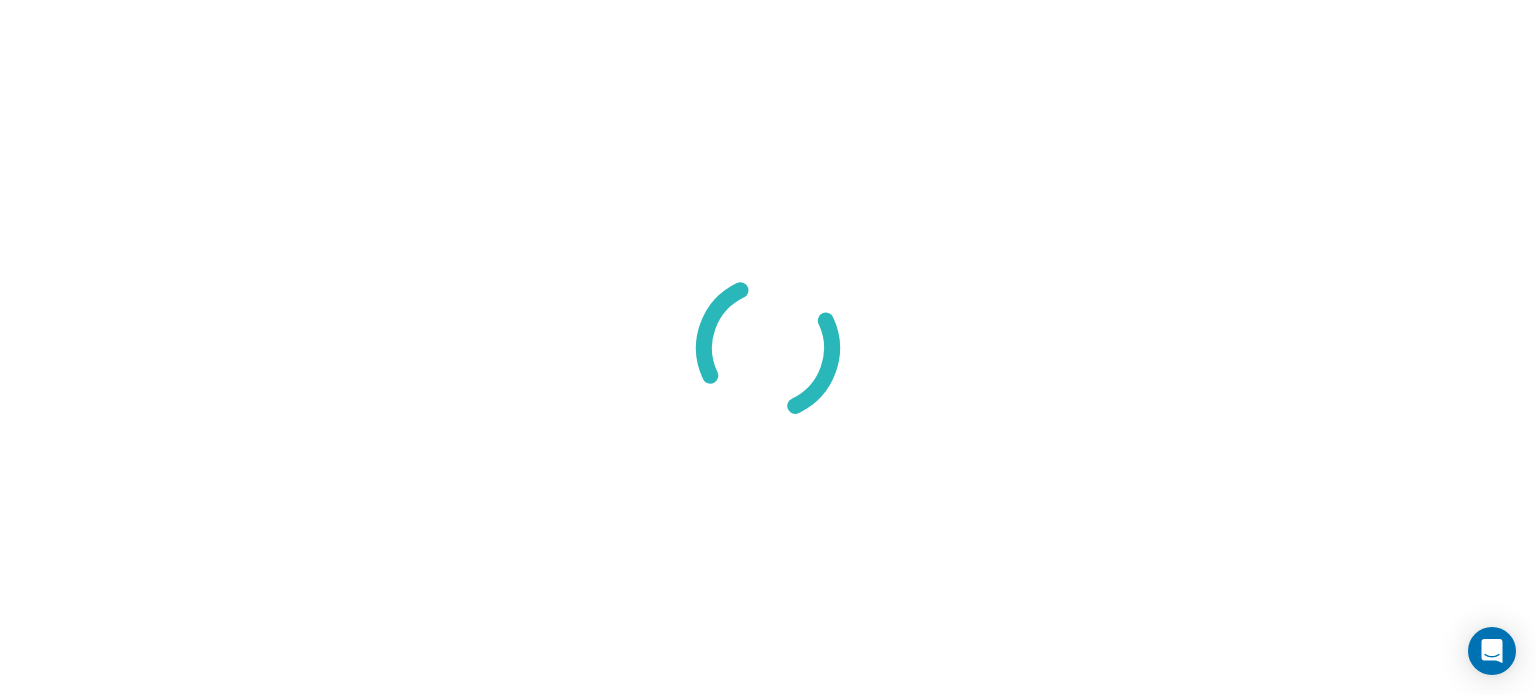 scroll, scrollTop: 0, scrollLeft: 0, axis: both 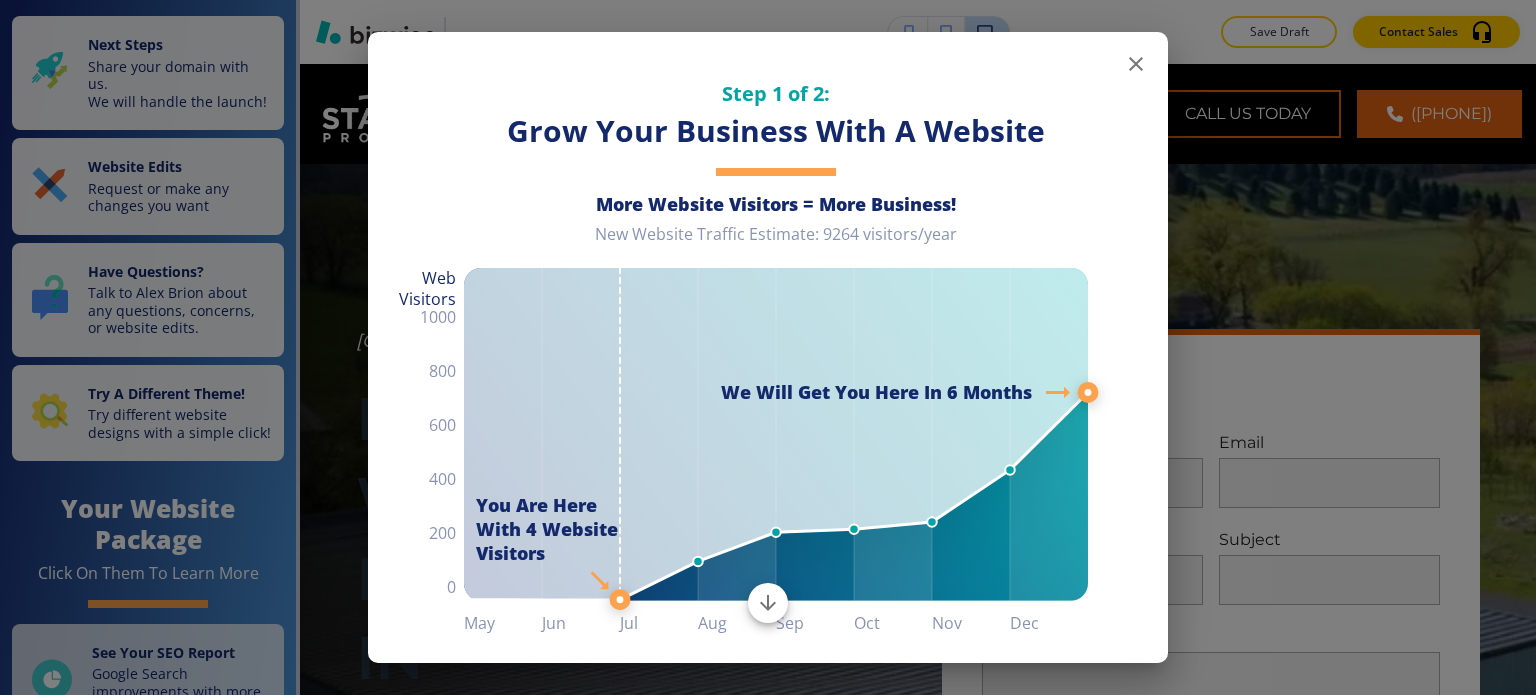 click at bounding box center (1136, 64) 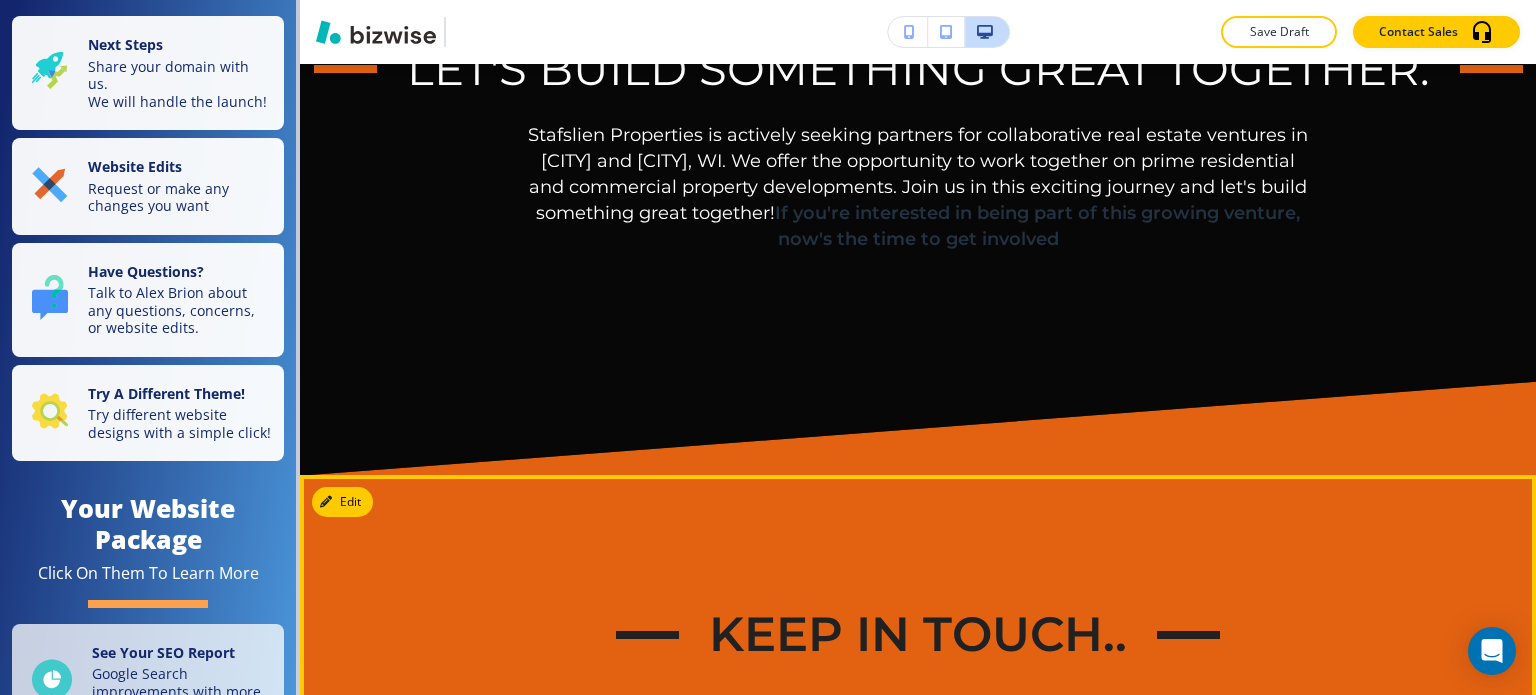 scroll, scrollTop: 4700, scrollLeft: 0, axis: vertical 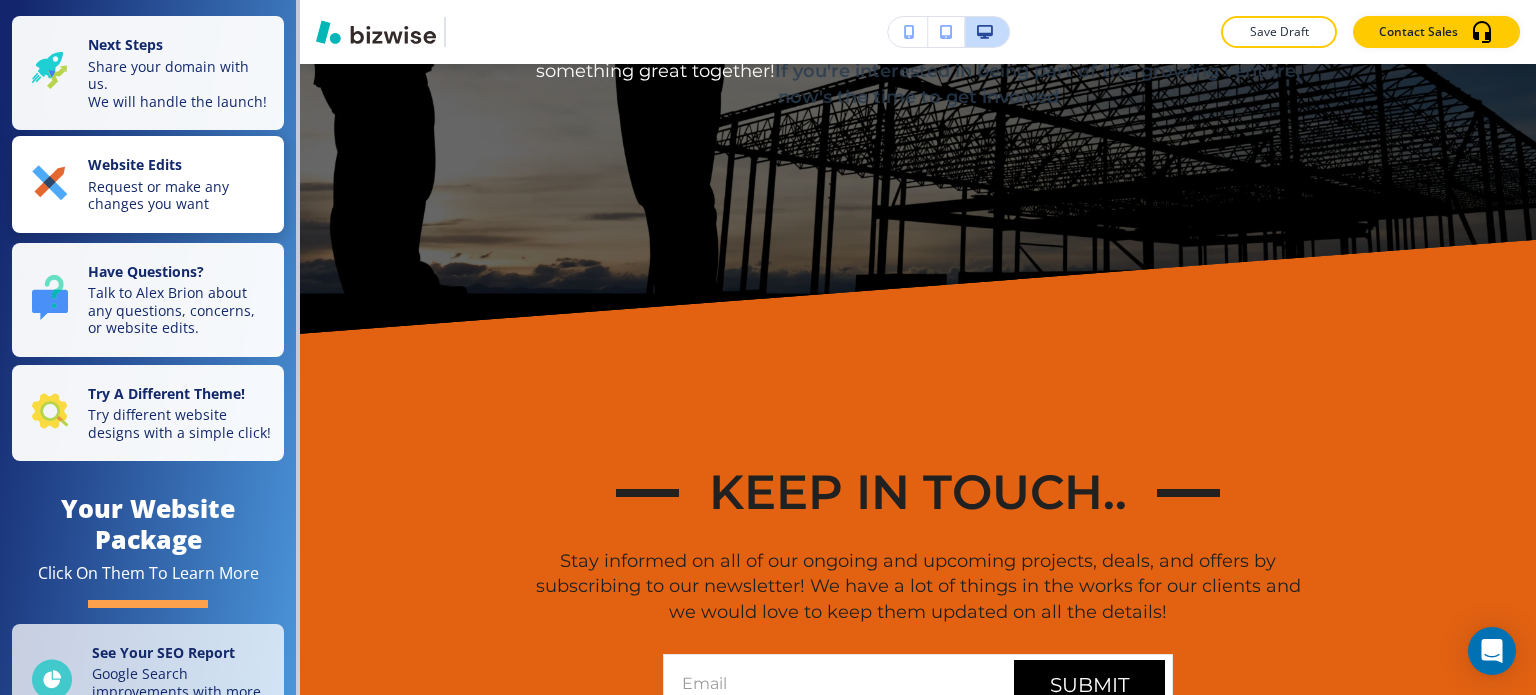 click on "Request or make any changes you want" at bounding box center [180, 84] 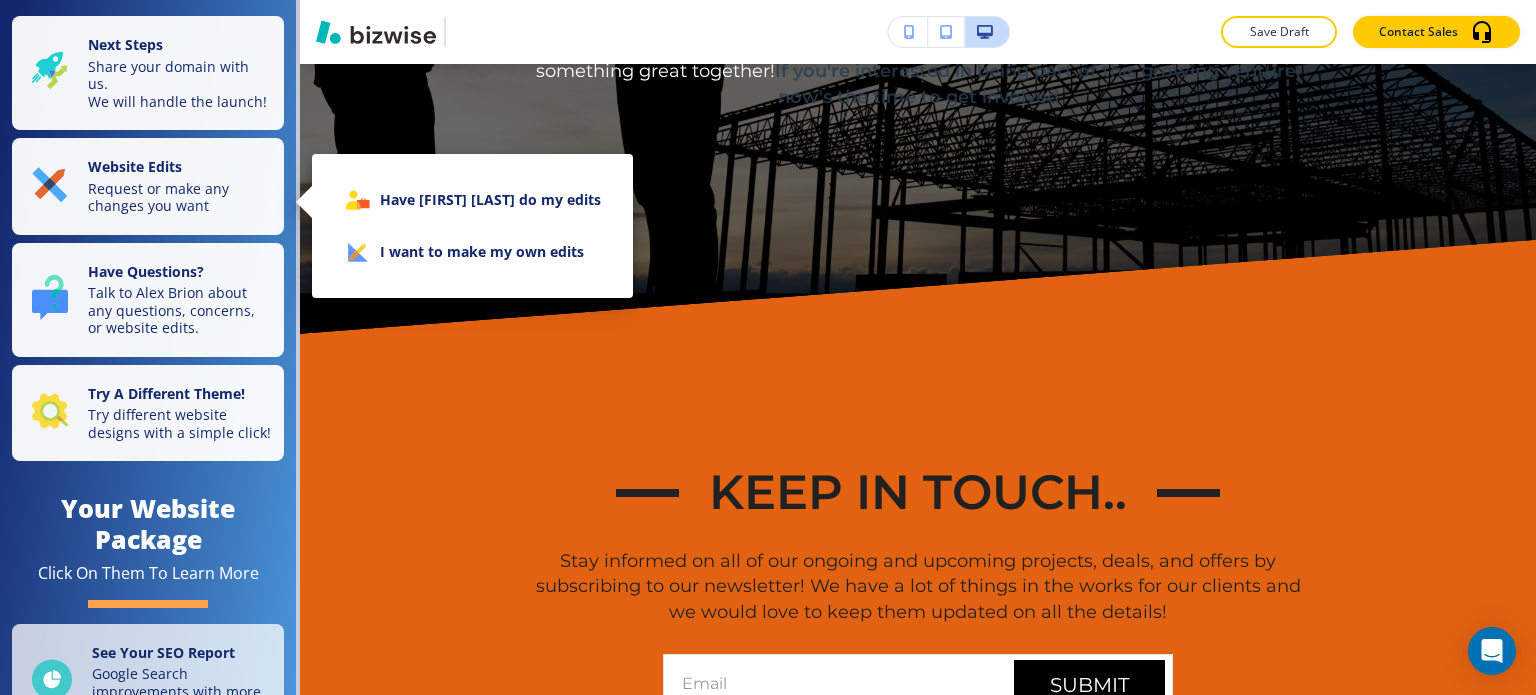 click on "I want to make my own edits" at bounding box center (472, 252) 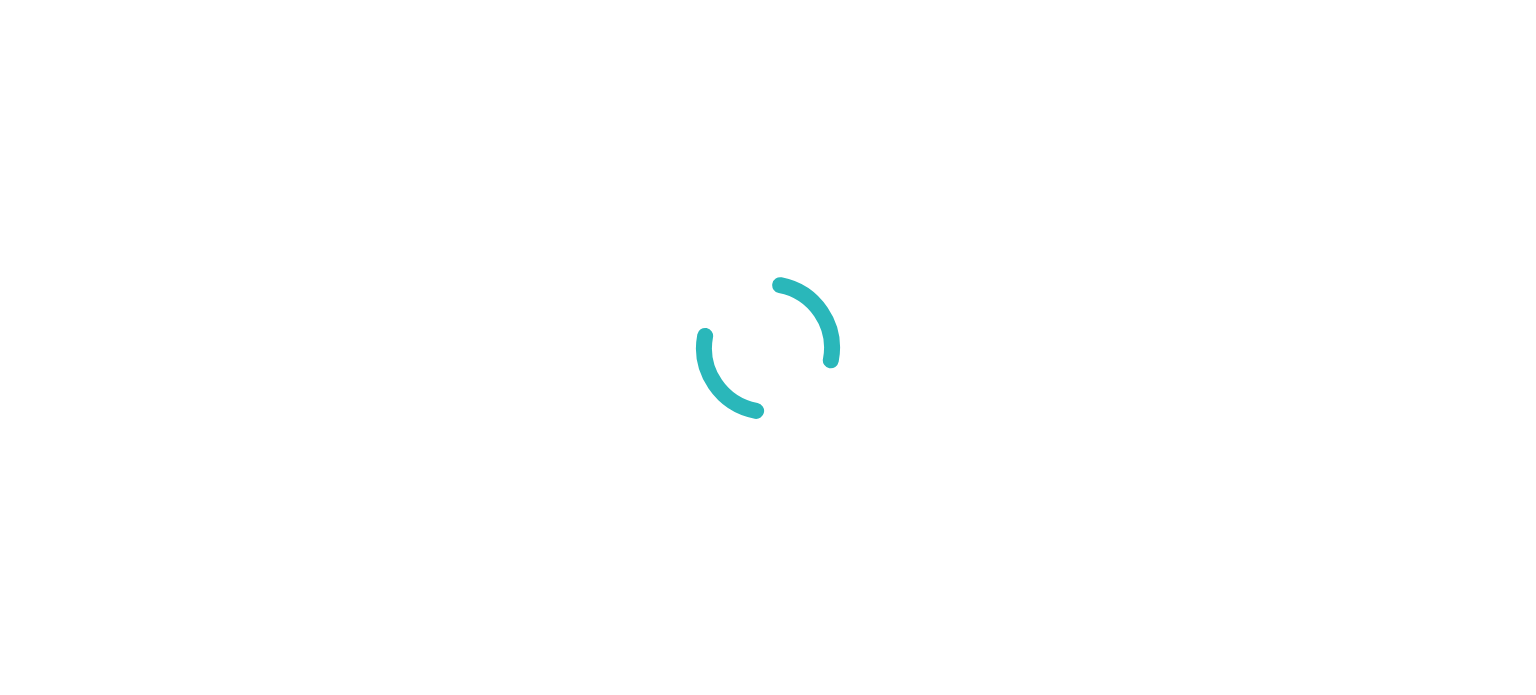 scroll, scrollTop: 0, scrollLeft: 0, axis: both 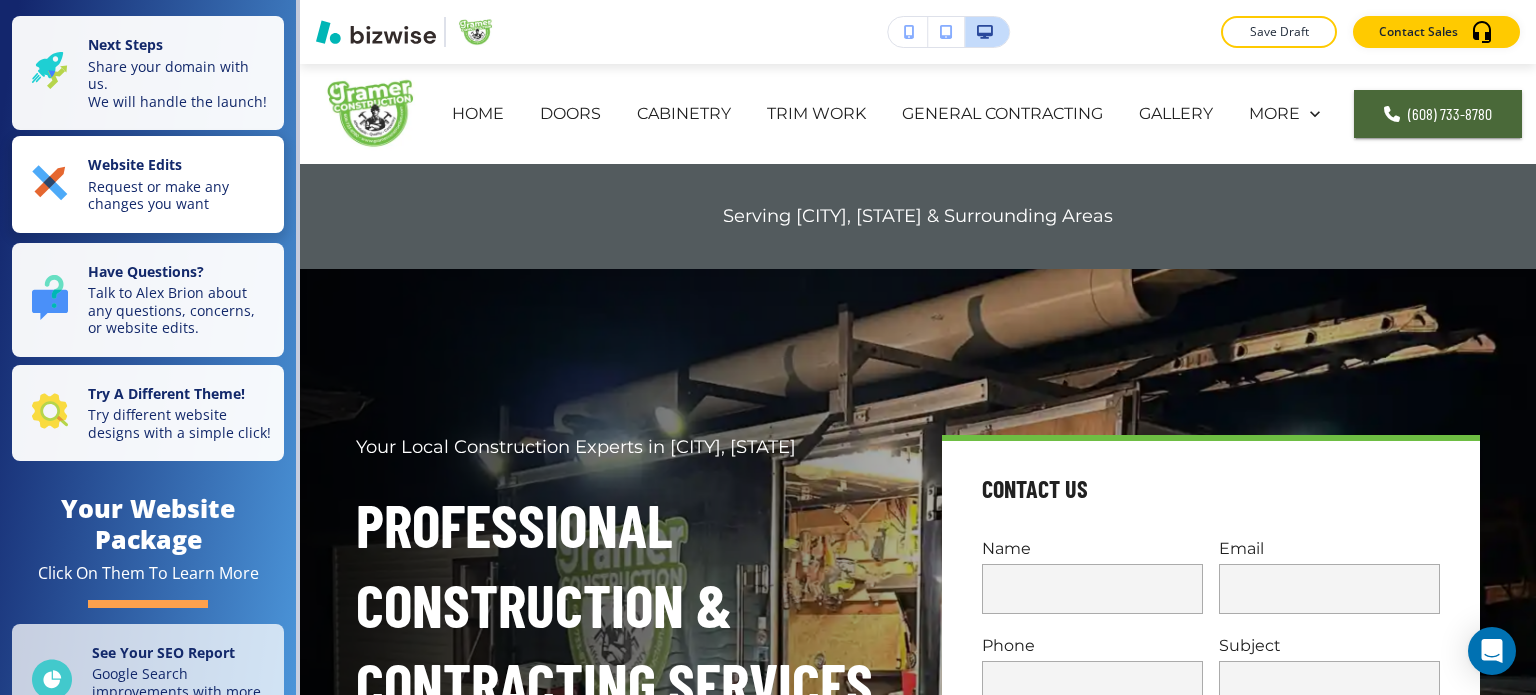 click on "Request or make any changes you want" at bounding box center [180, 84] 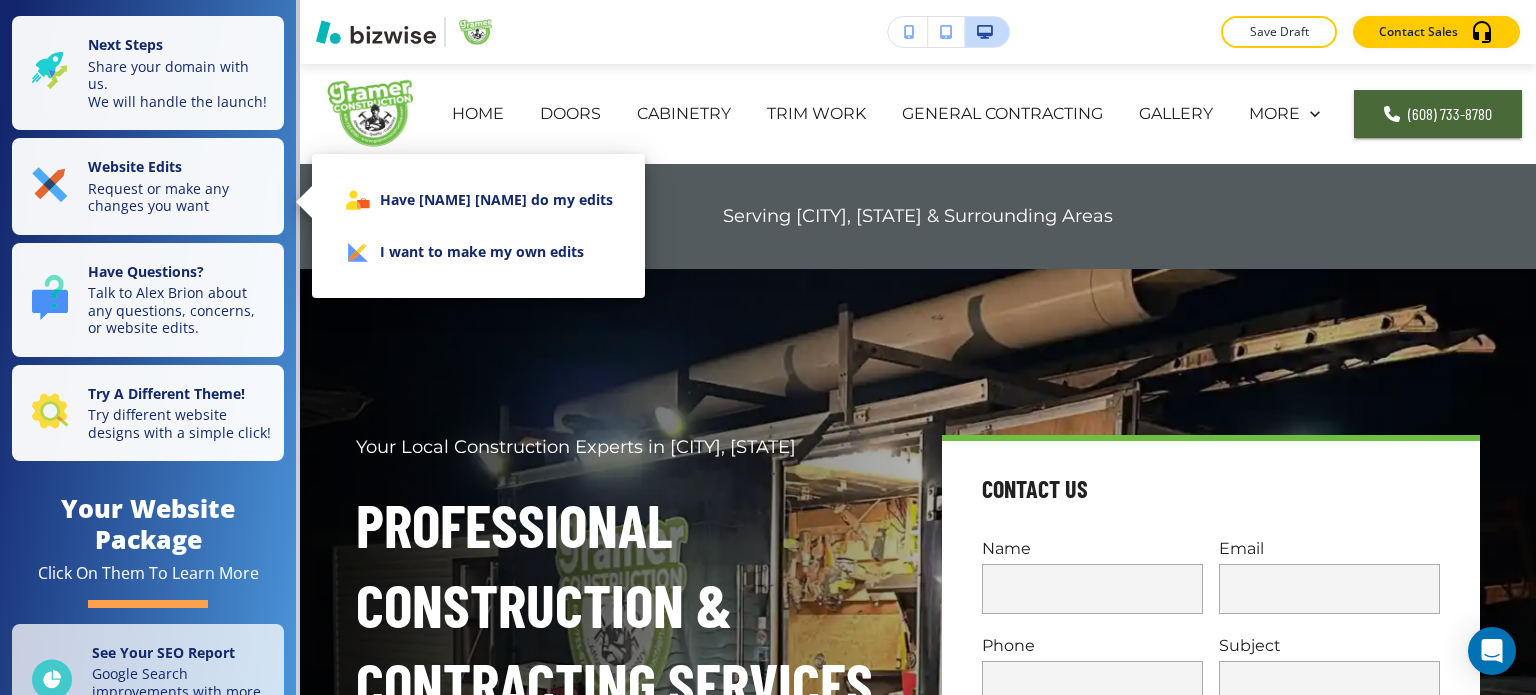 click on "I want to make my own edits" at bounding box center [478, 252] 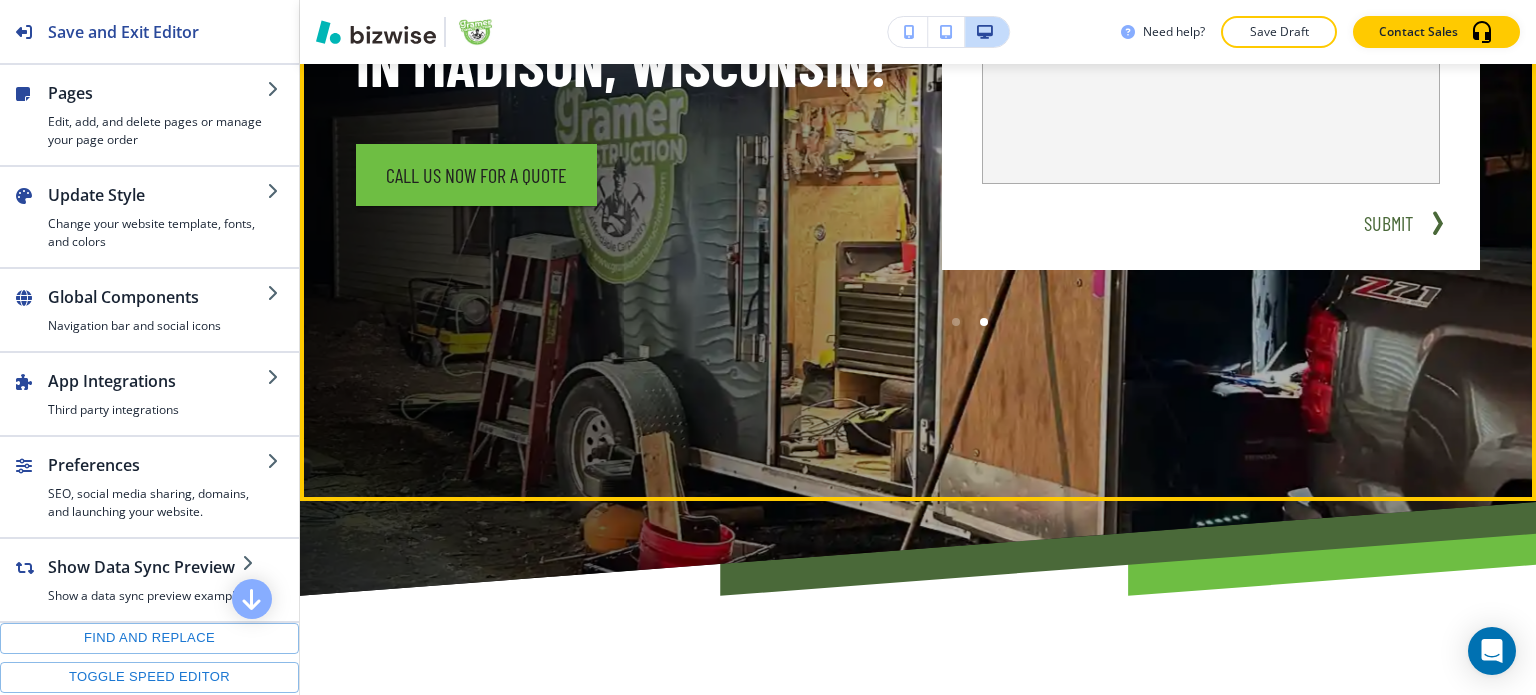 scroll, scrollTop: 1200, scrollLeft: 0, axis: vertical 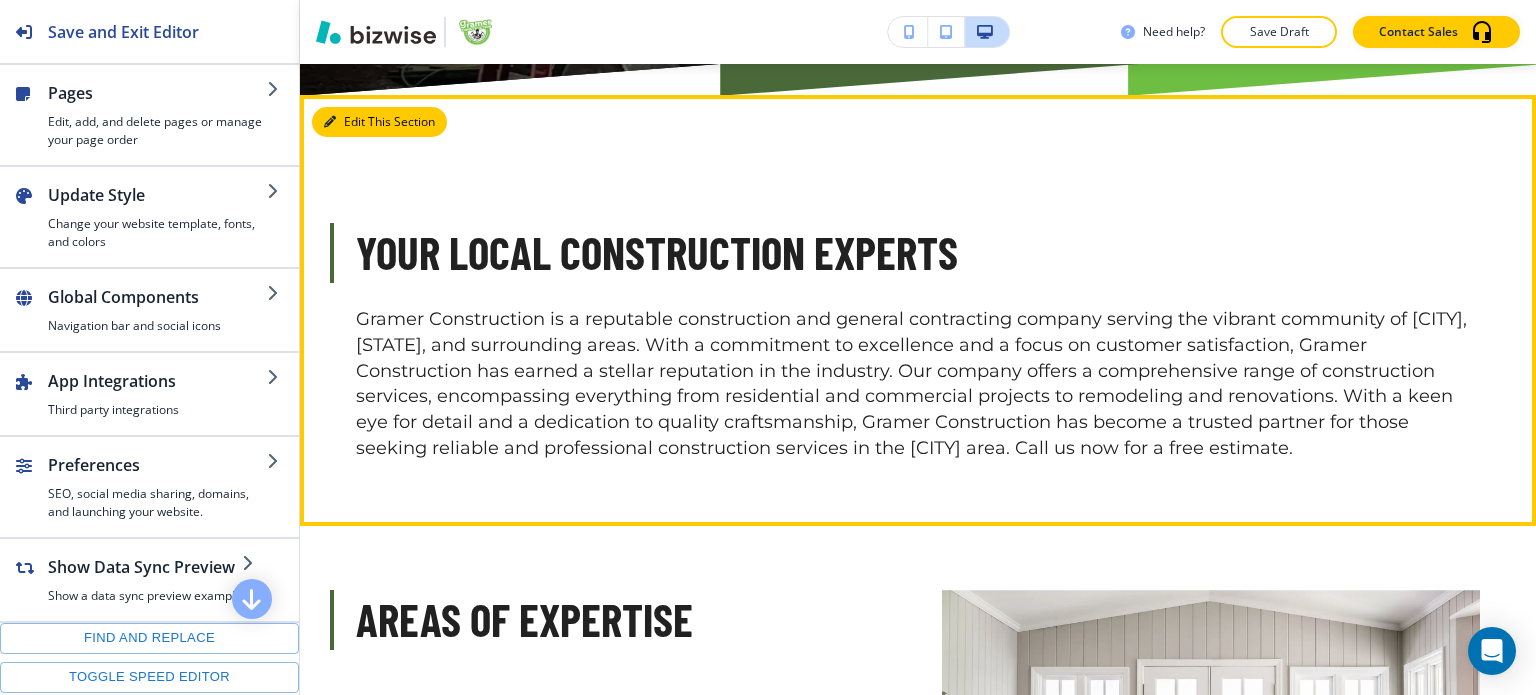click at bounding box center (330, 122) 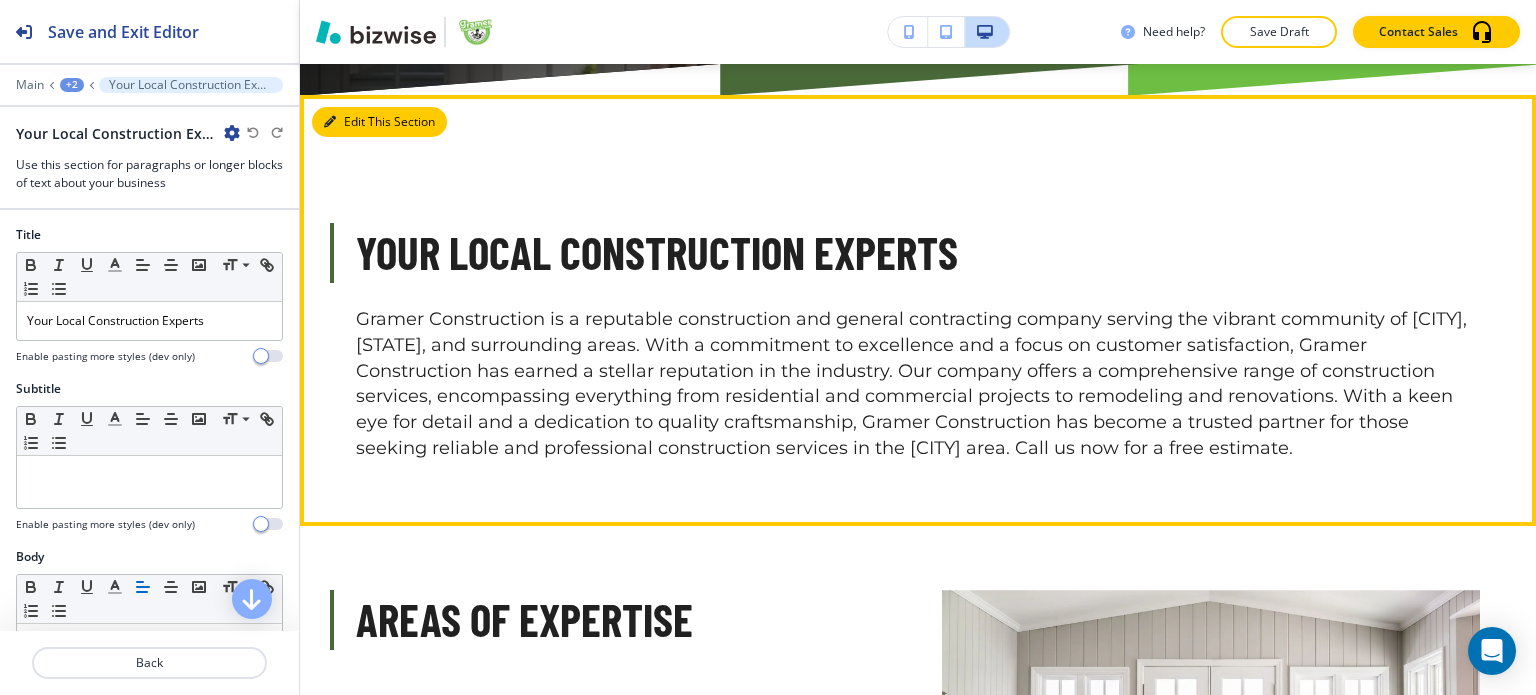 scroll, scrollTop: 1230, scrollLeft: 0, axis: vertical 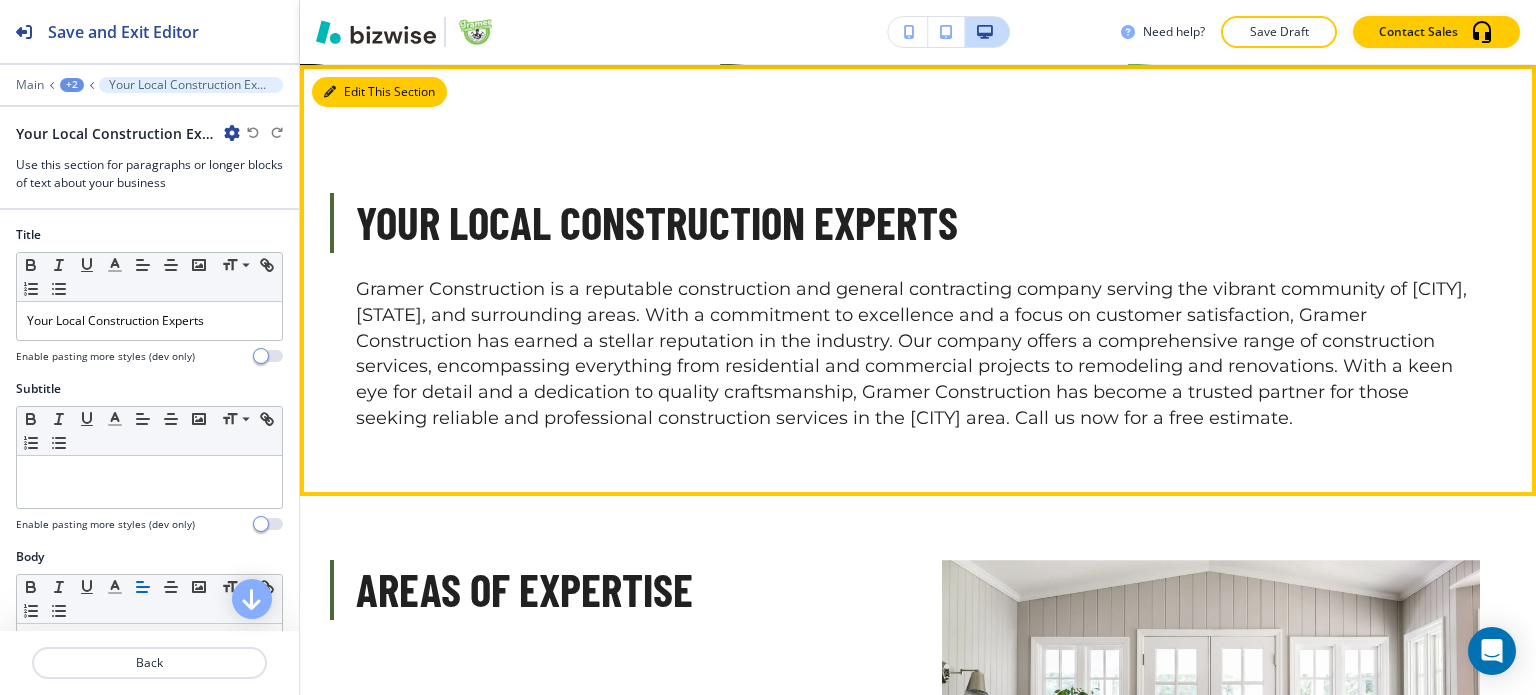 click on "Edit This Section" at bounding box center (379, 92) 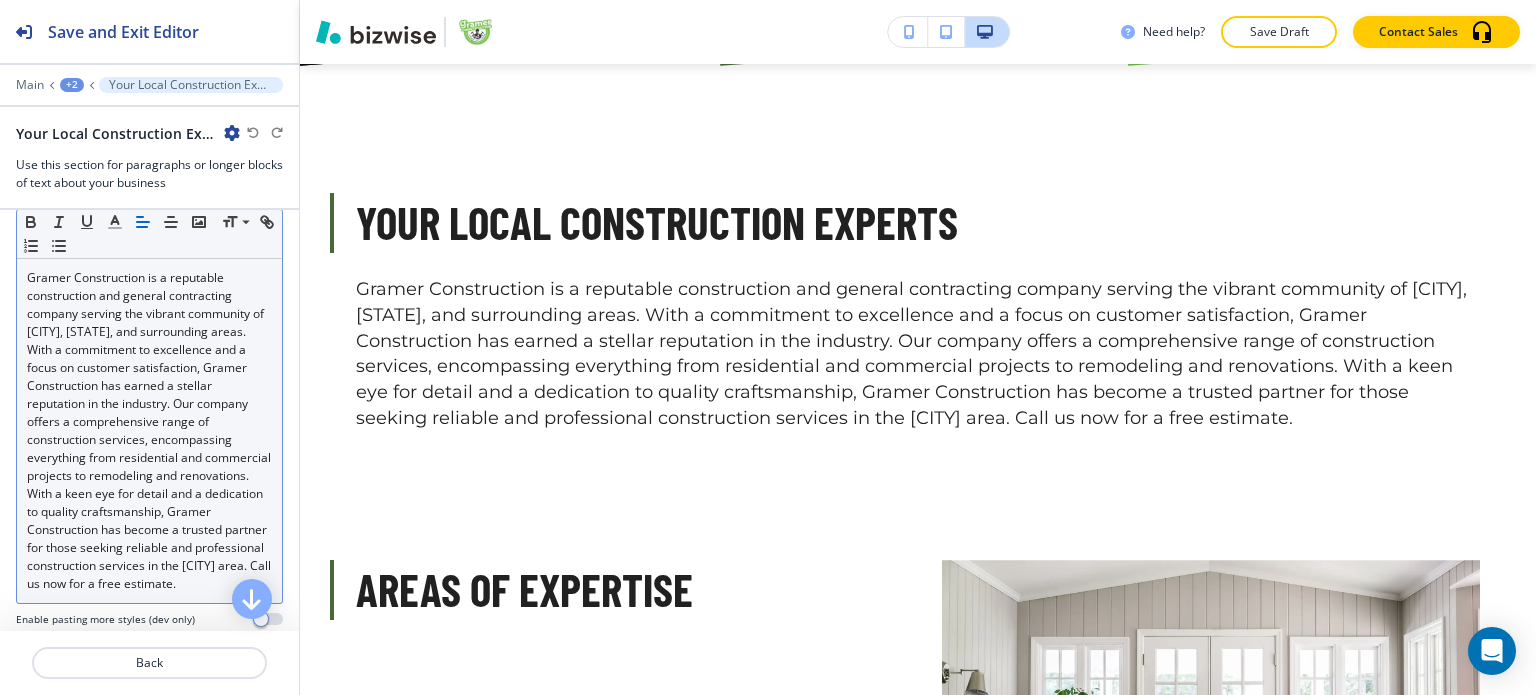 scroll, scrollTop: 400, scrollLeft: 0, axis: vertical 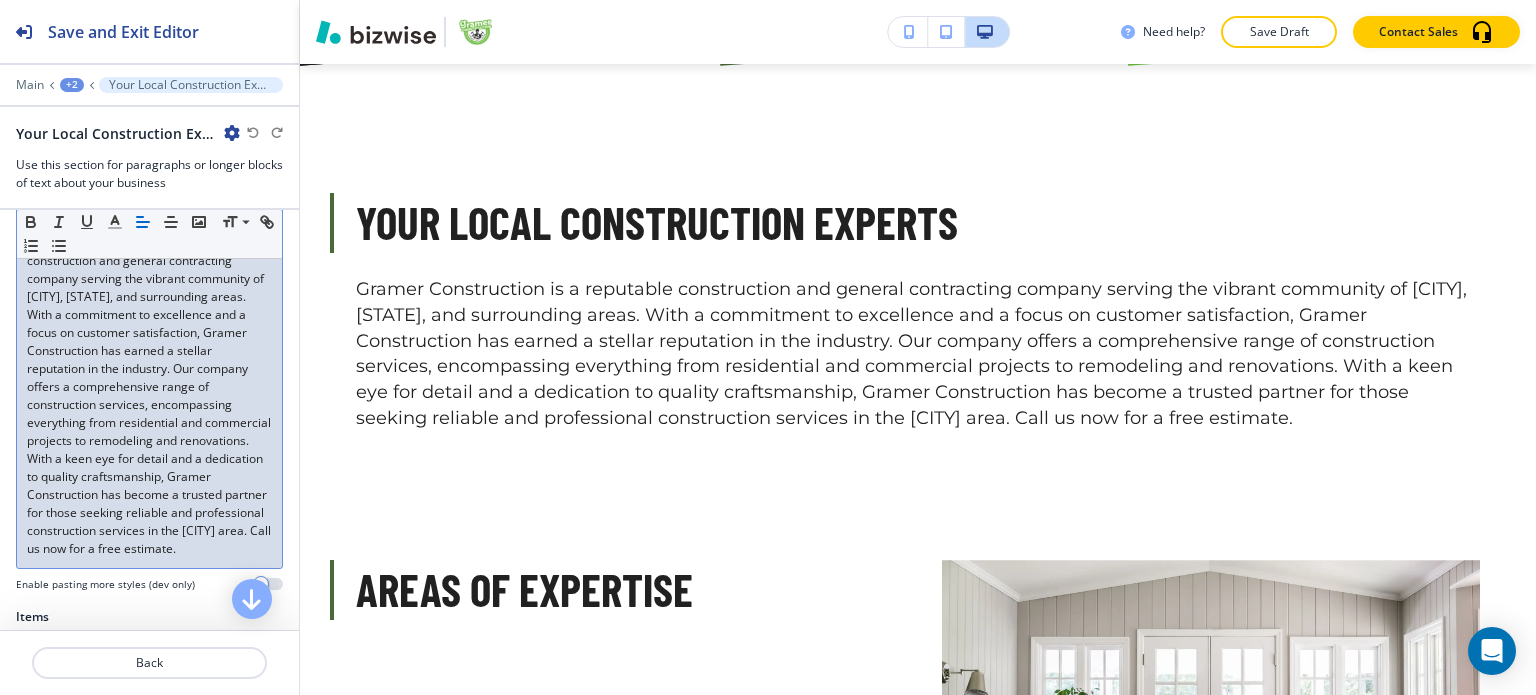 click on "Gramer Construction is a reputable construction and general contracting company serving the vibrant community of [CITY], [STATE], and surrounding areas. With a commitment to excellence and a focus on customer satisfaction, Gramer Construction has earned a stellar reputation in the industry. Our company offers a comprehensive range of construction services, encompassing everything from residential and commercial projects to remodeling and renovations. With a keen eye for detail and a dedication to quality craftsmanship, Gramer Construction has become a trusted partner for those seeking reliable and professional construction services in the [CITY] area. Call us now for a free estimate." at bounding box center (150, 395) 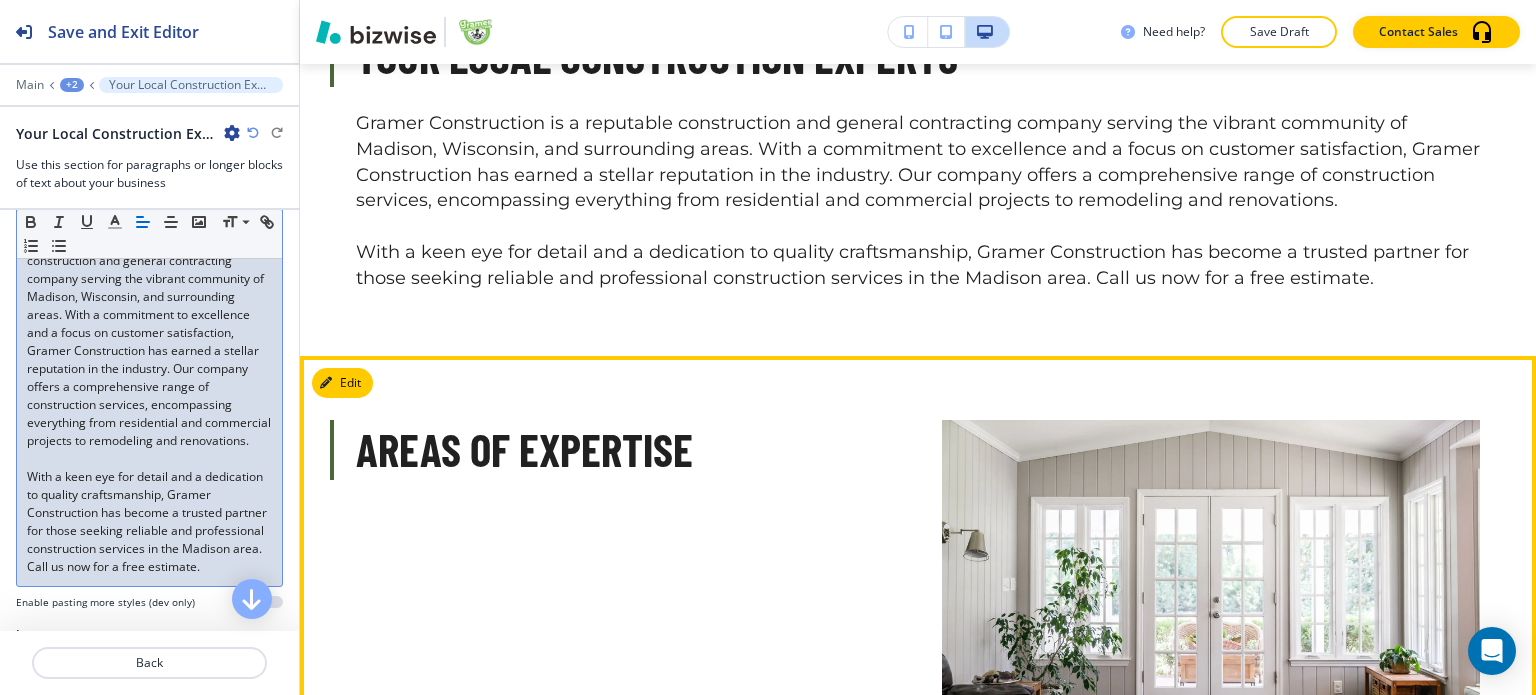scroll, scrollTop: 1430, scrollLeft: 0, axis: vertical 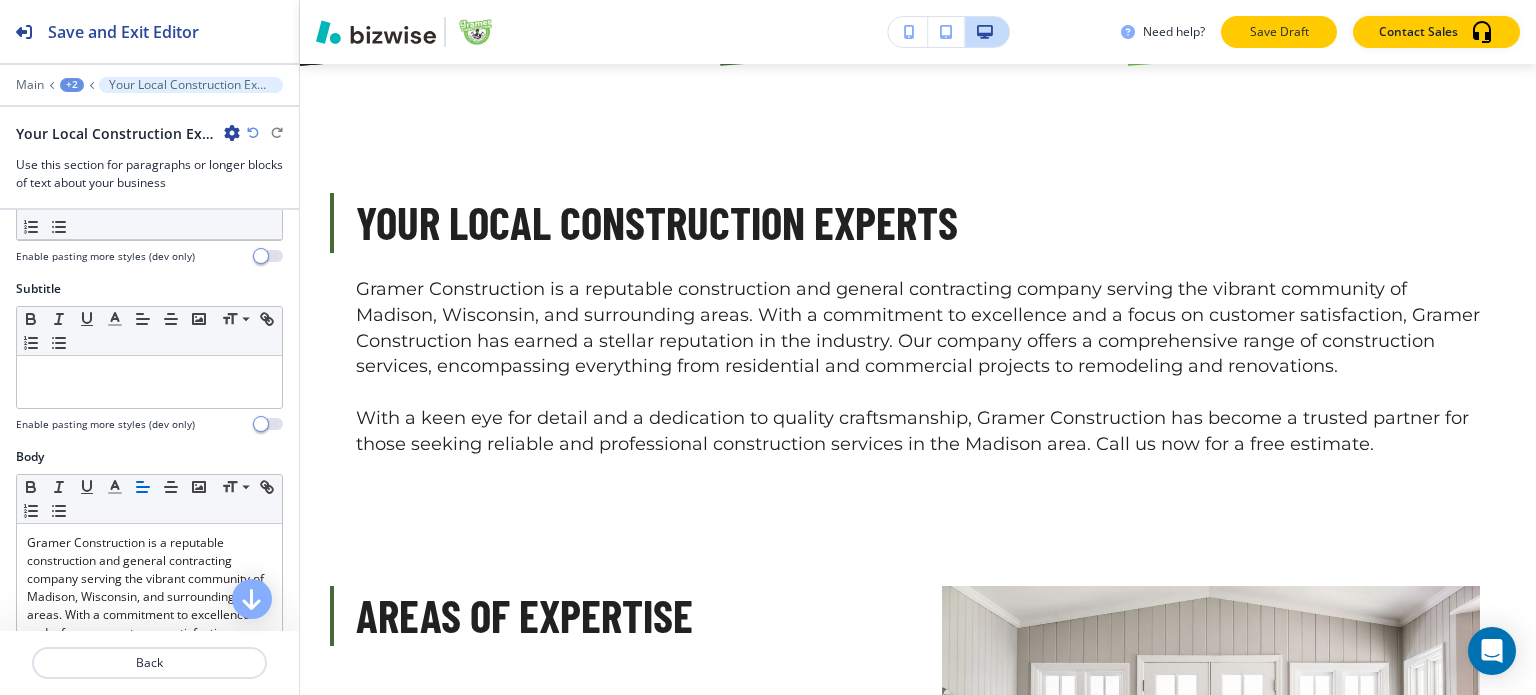 click on "Save Draft" at bounding box center [1279, 32] 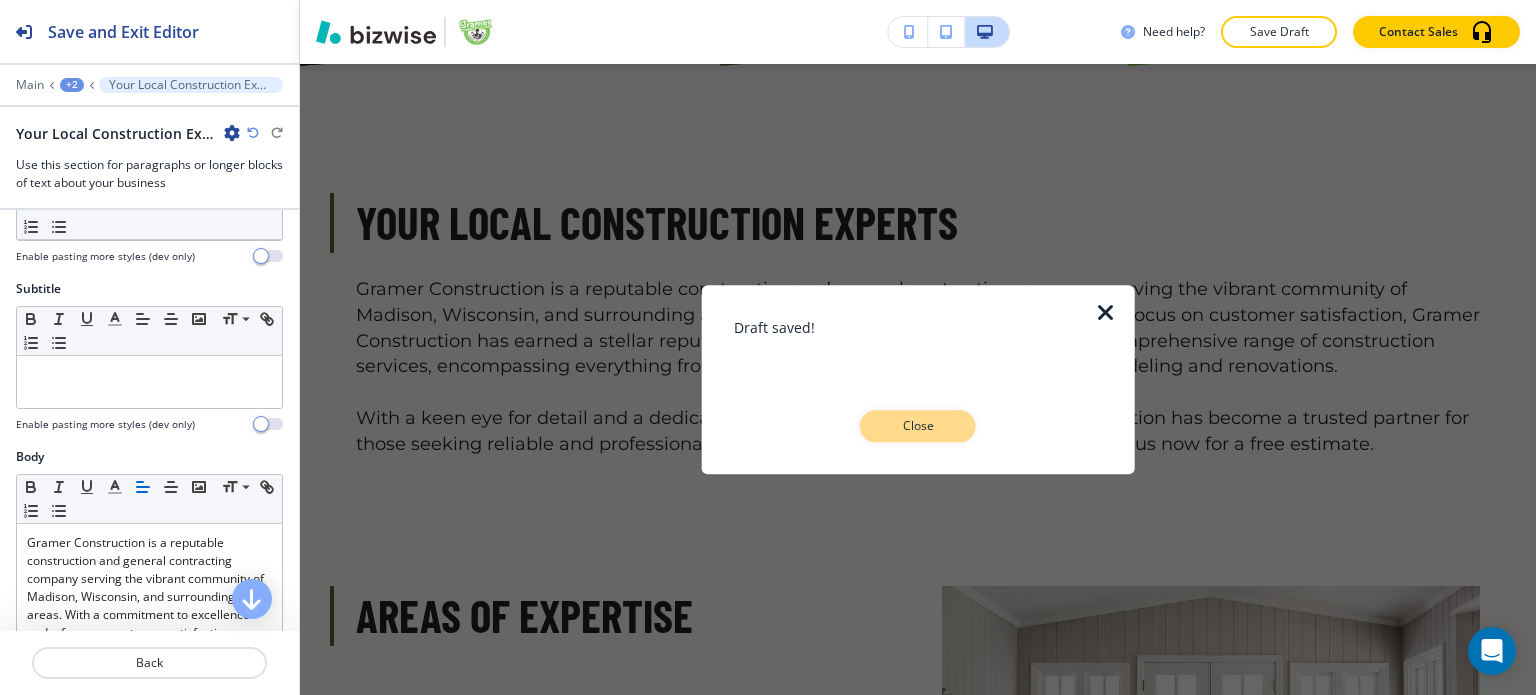 click on "Close" at bounding box center [918, 426] 